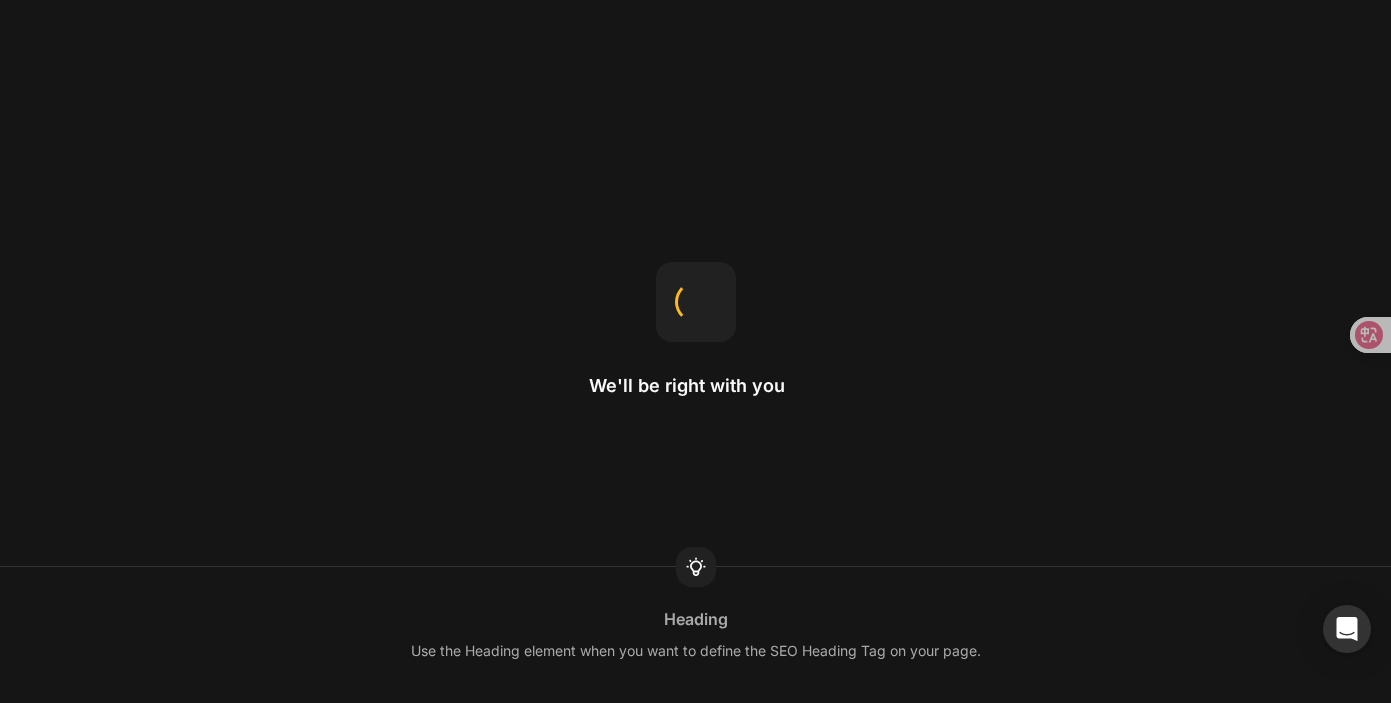 scroll, scrollTop: 0, scrollLeft: 0, axis: both 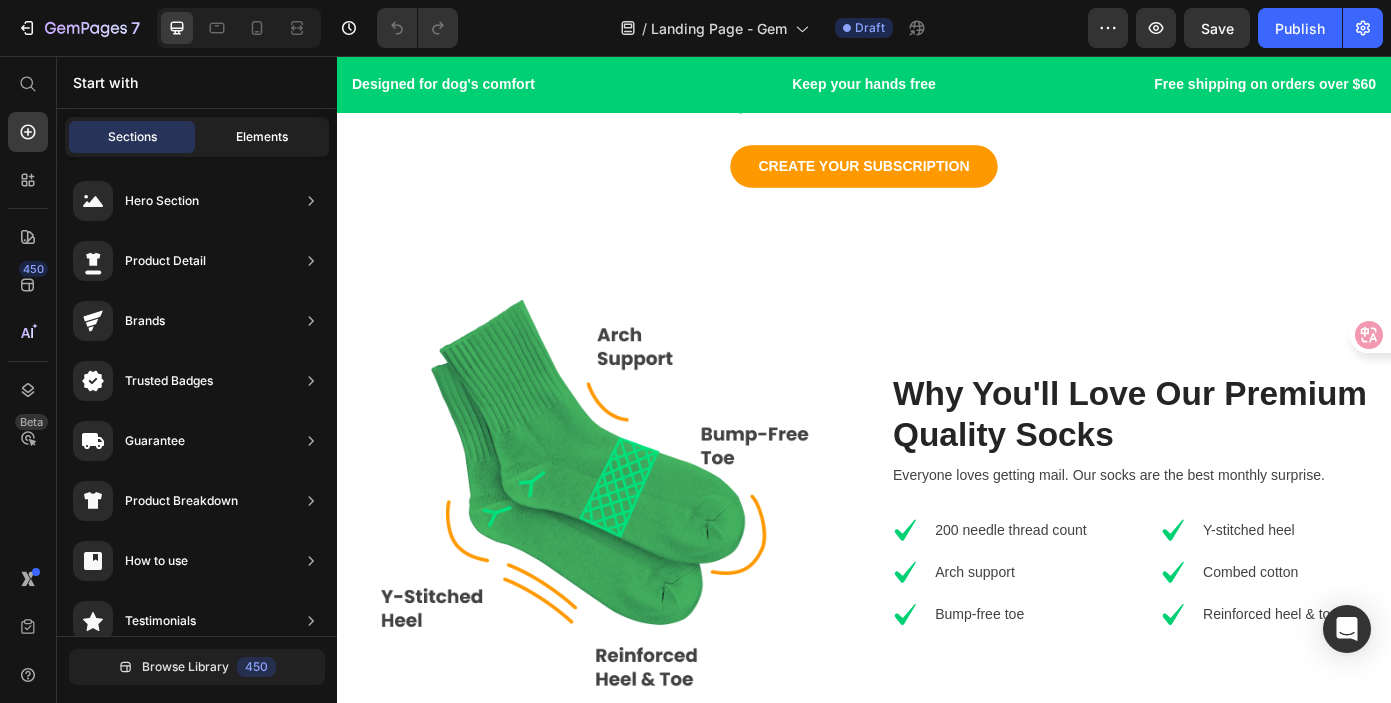 click on "Elements" at bounding box center [262, 137] 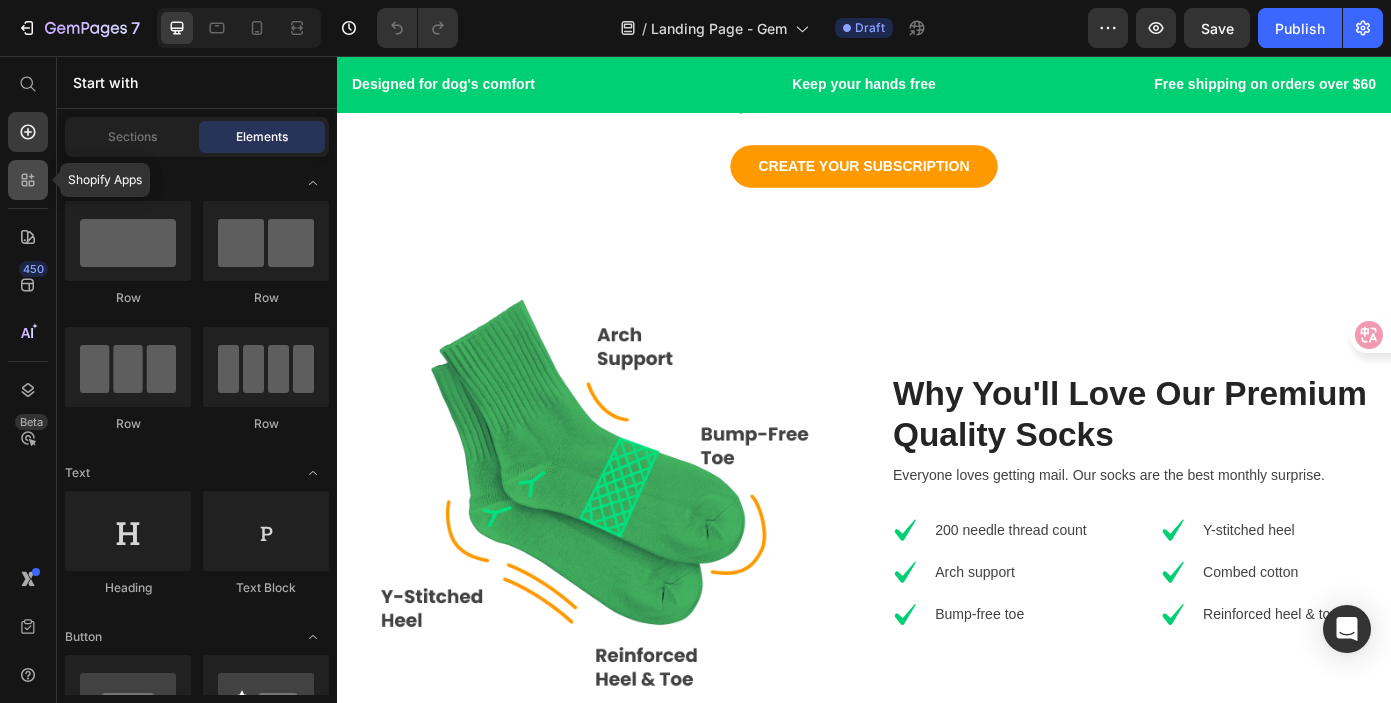click 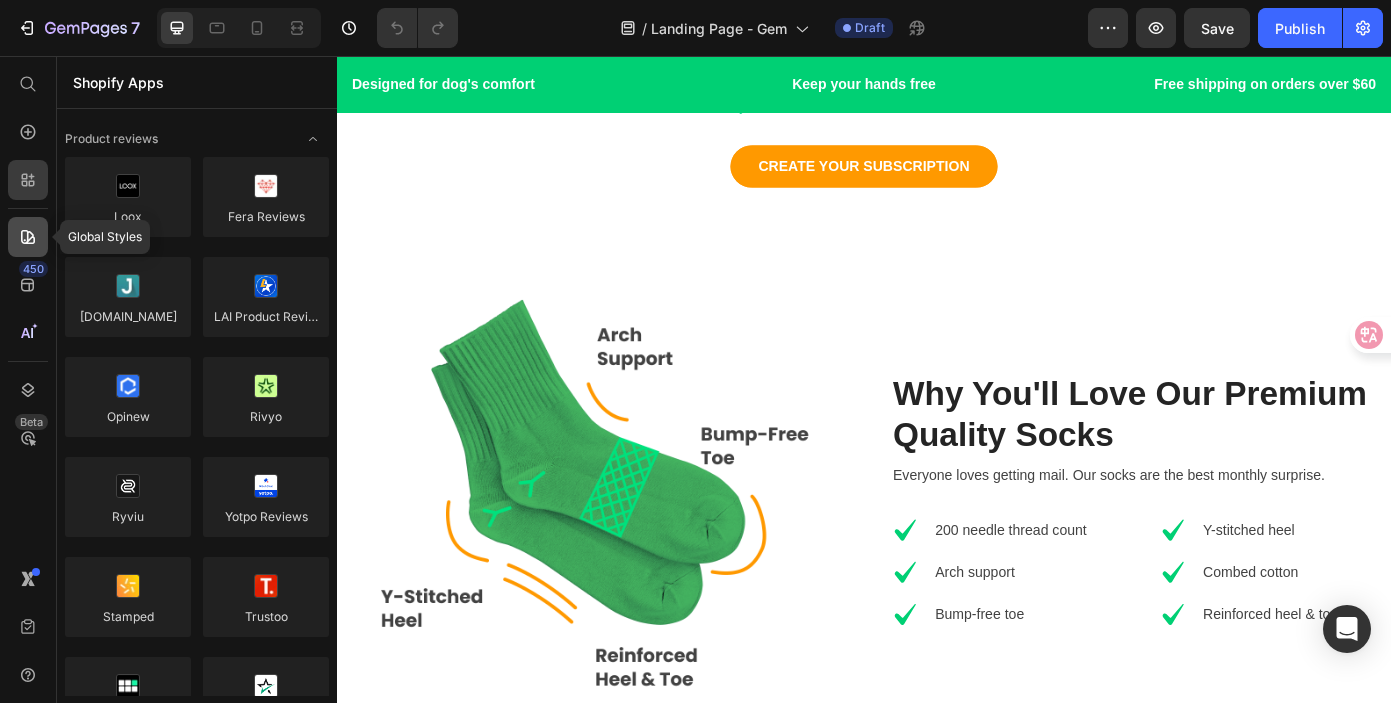 click 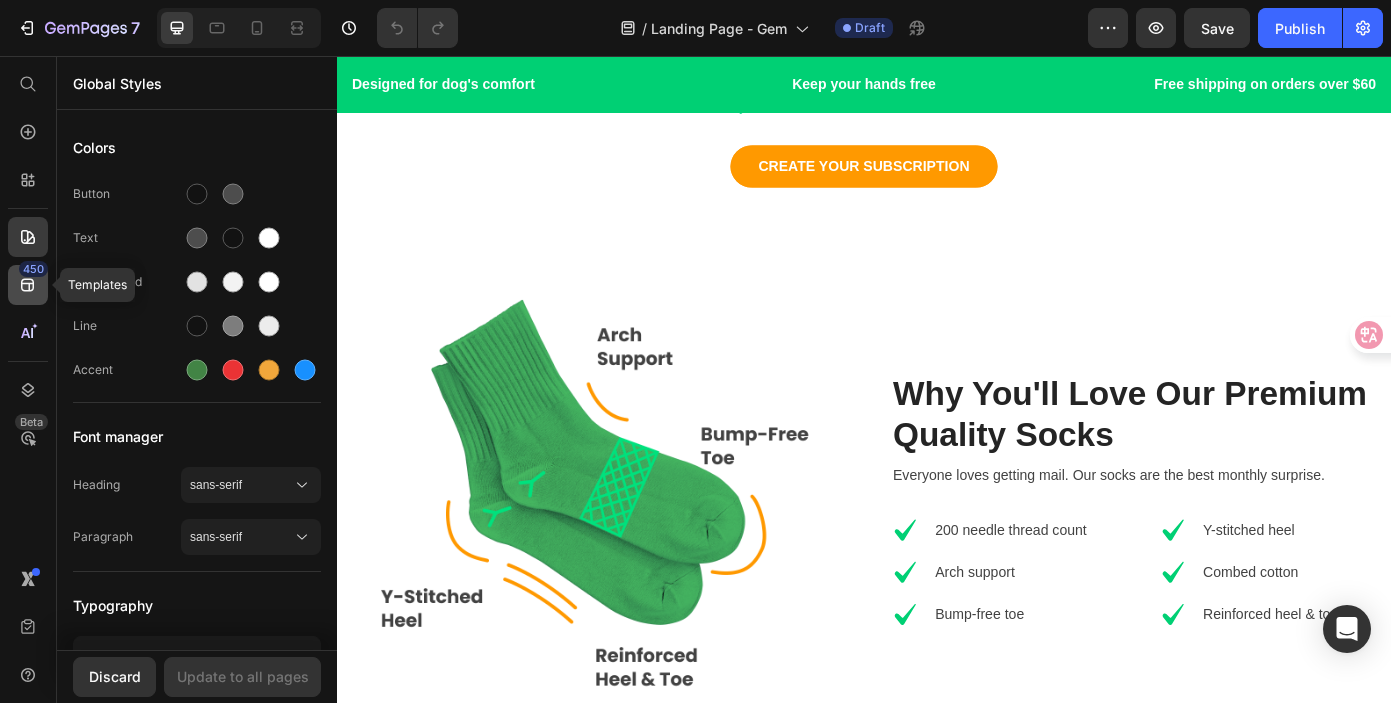 click 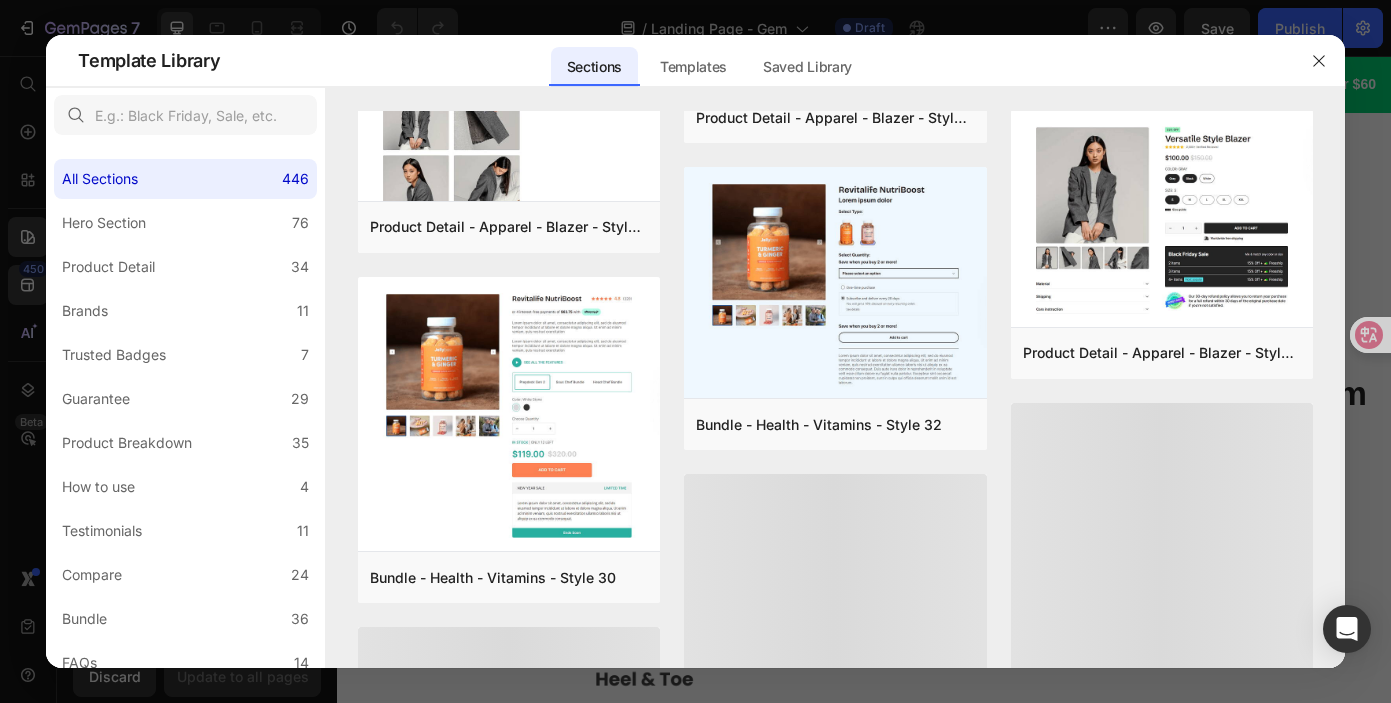 scroll, scrollTop: 2733, scrollLeft: 0, axis: vertical 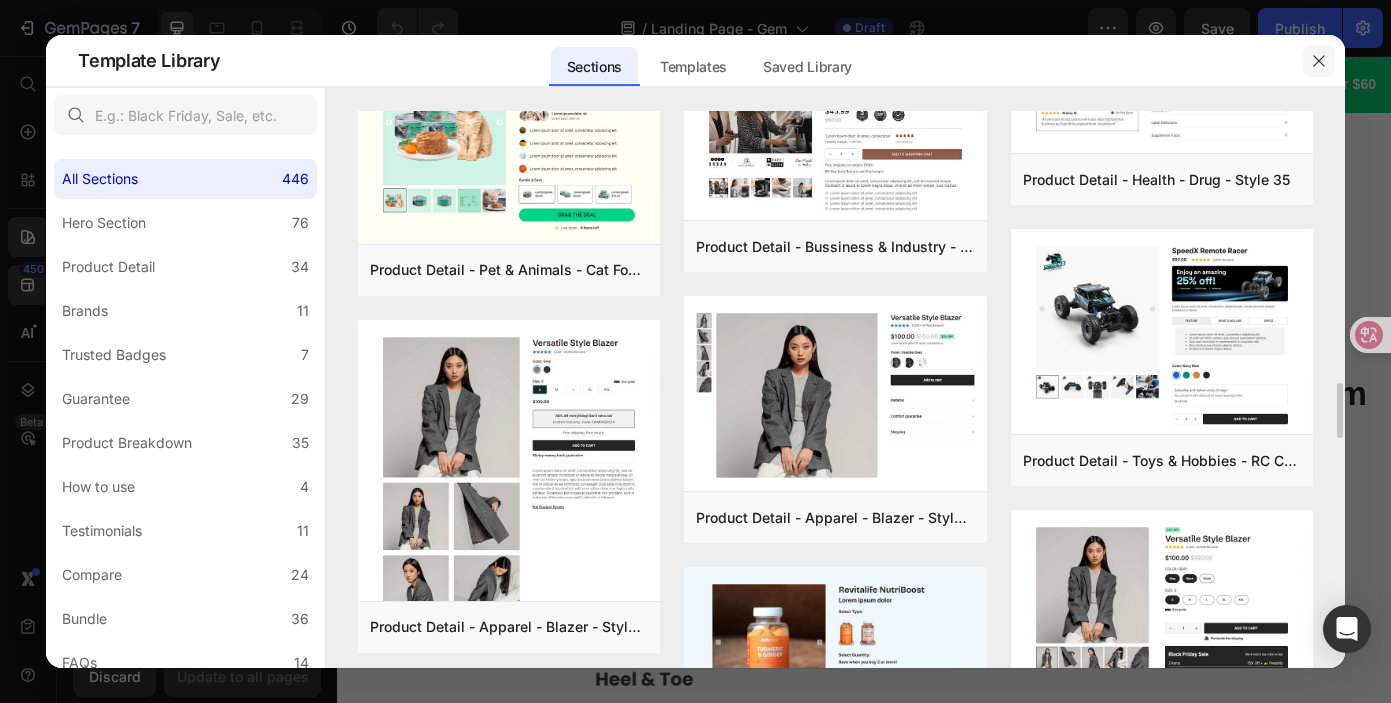 click 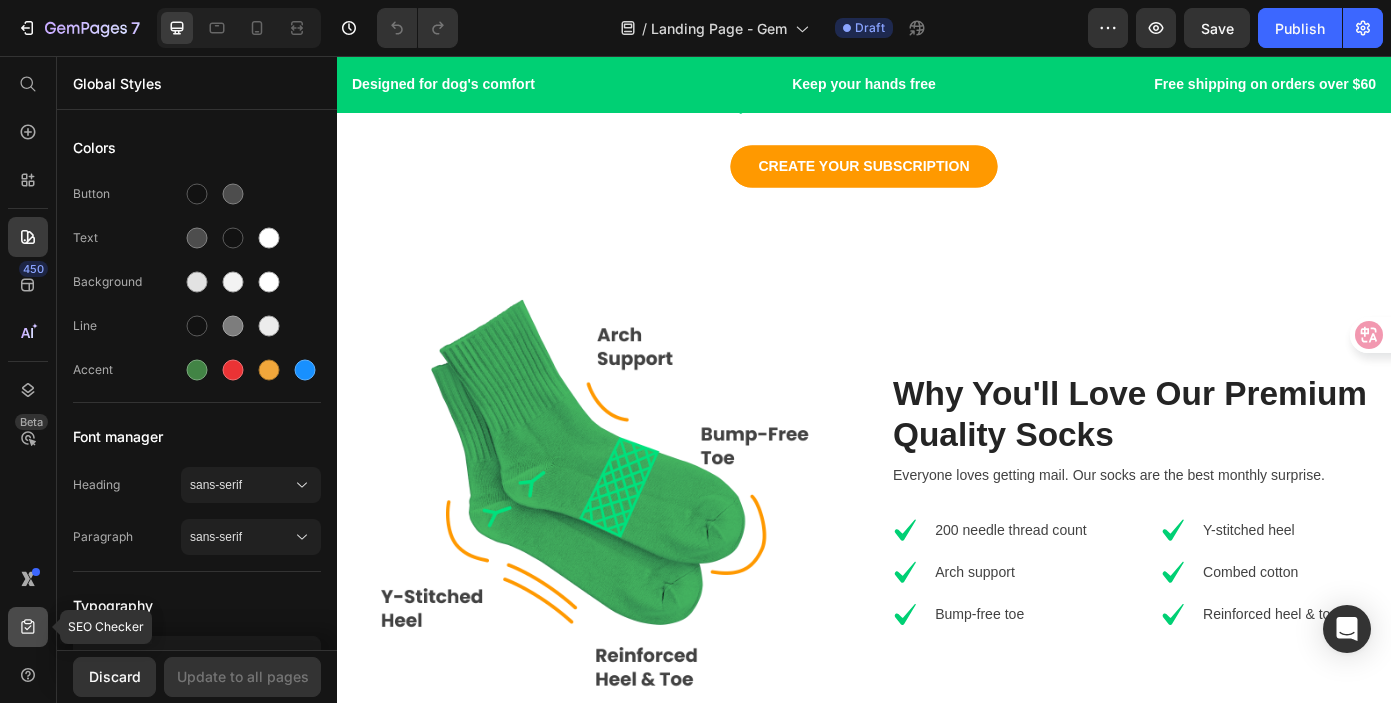 click 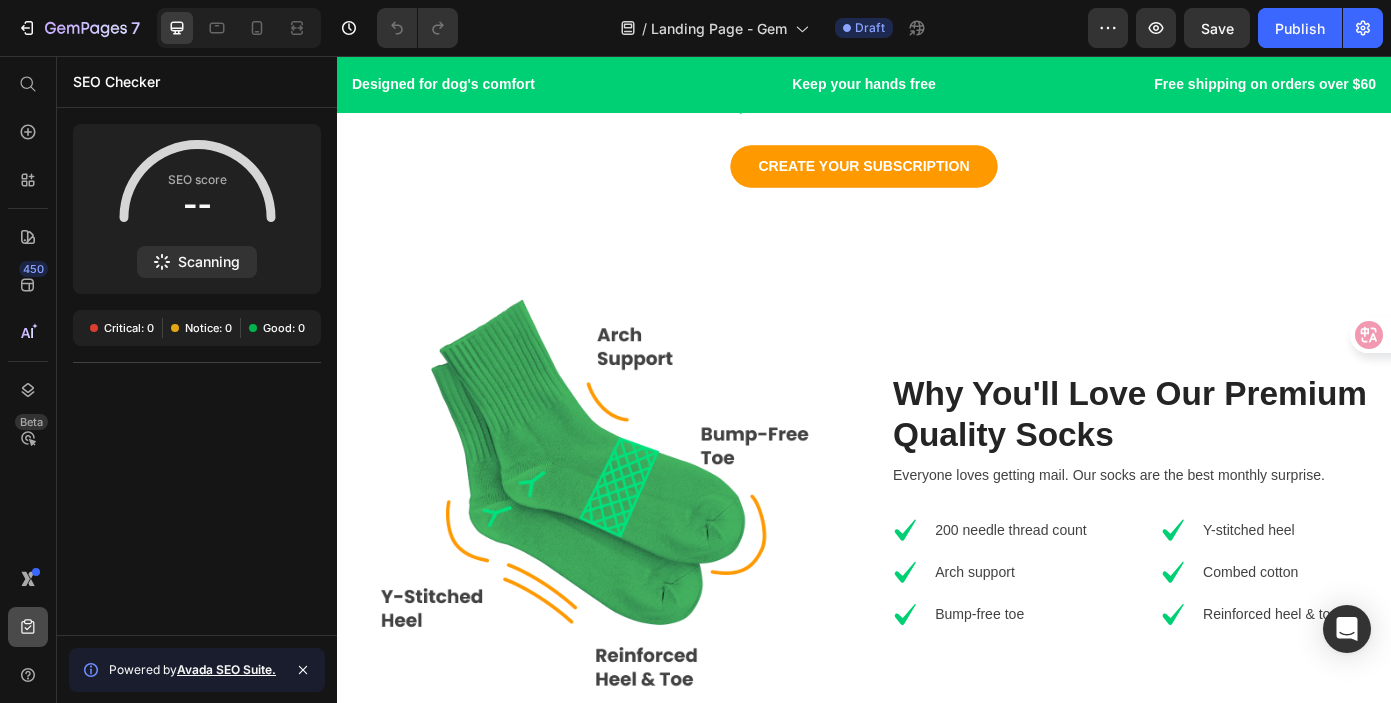 click 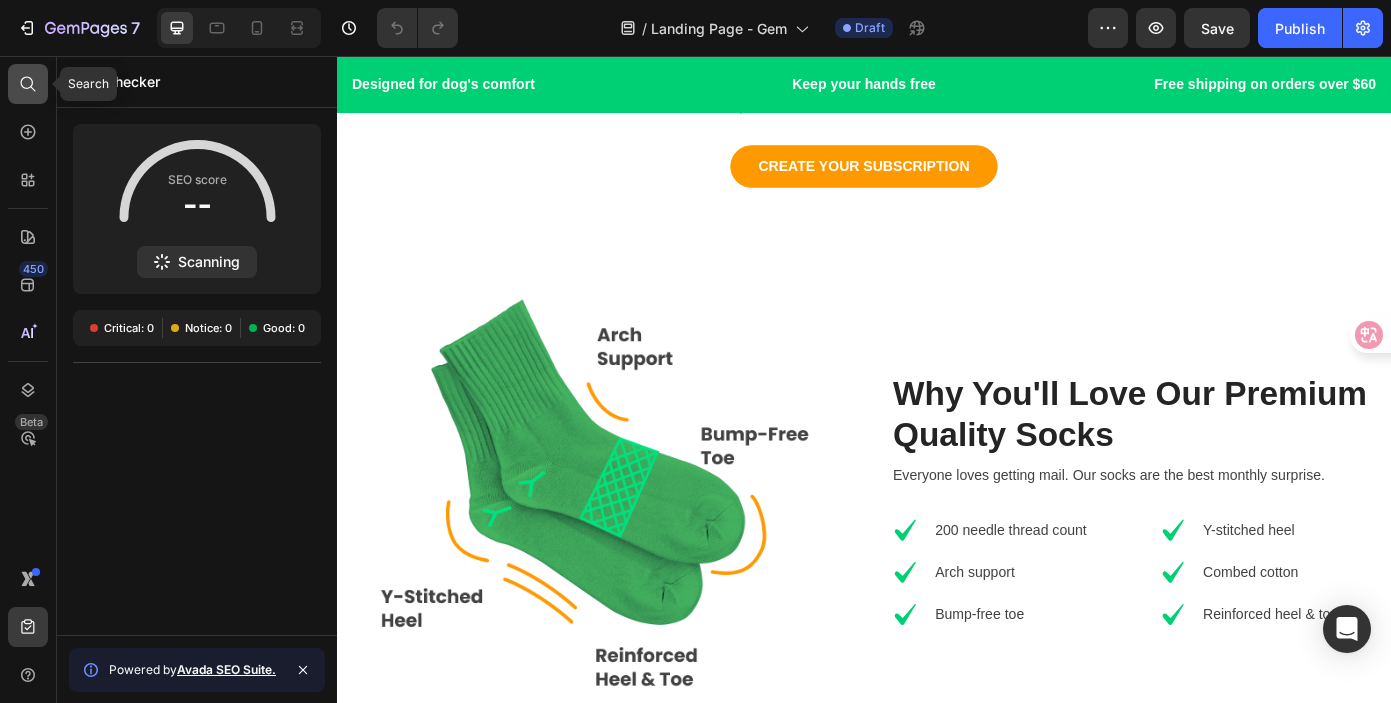 click 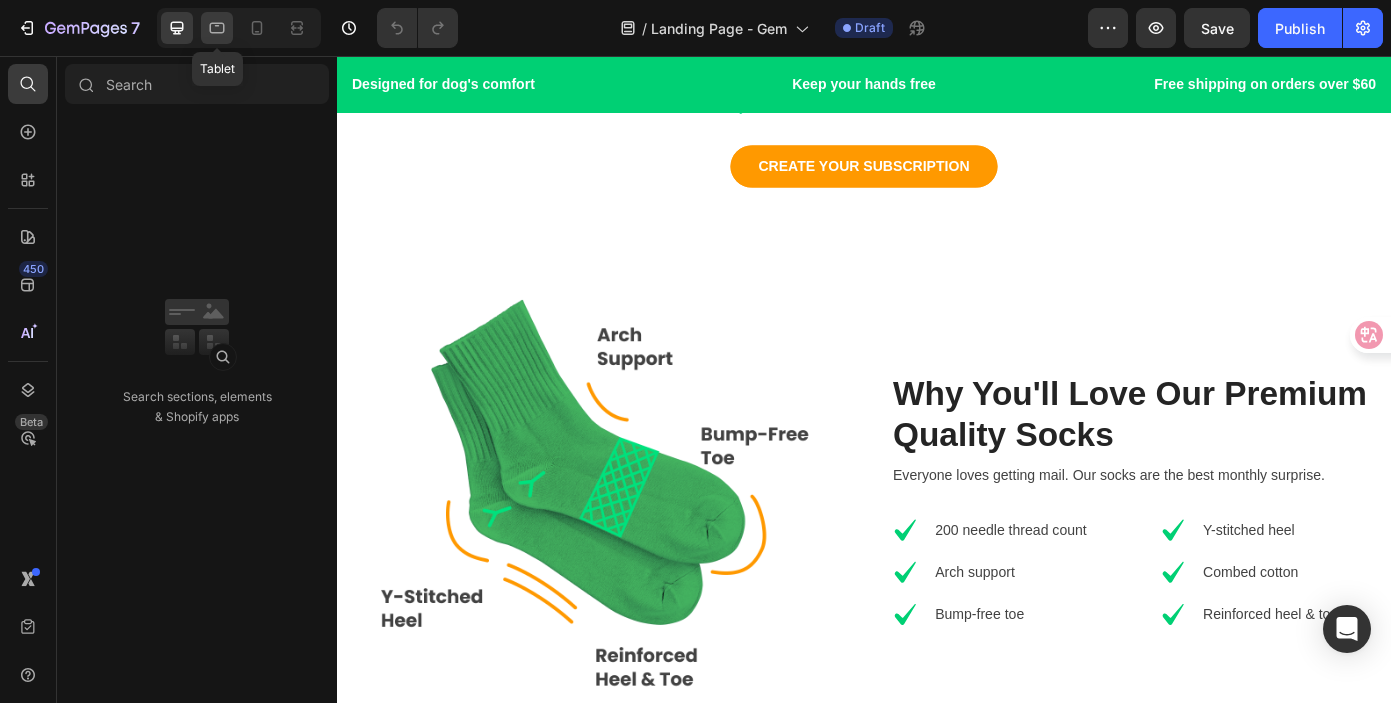 click 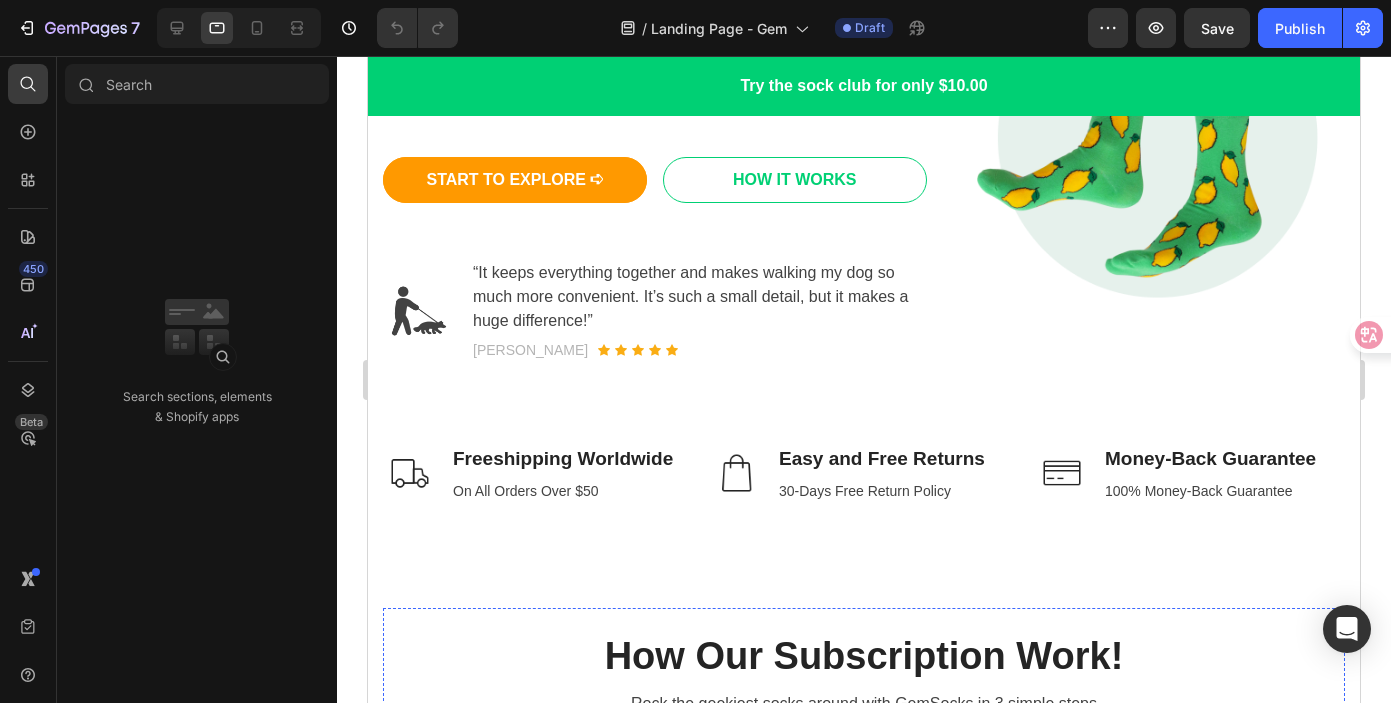 scroll, scrollTop: 0, scrollLeft: 0, axis: both 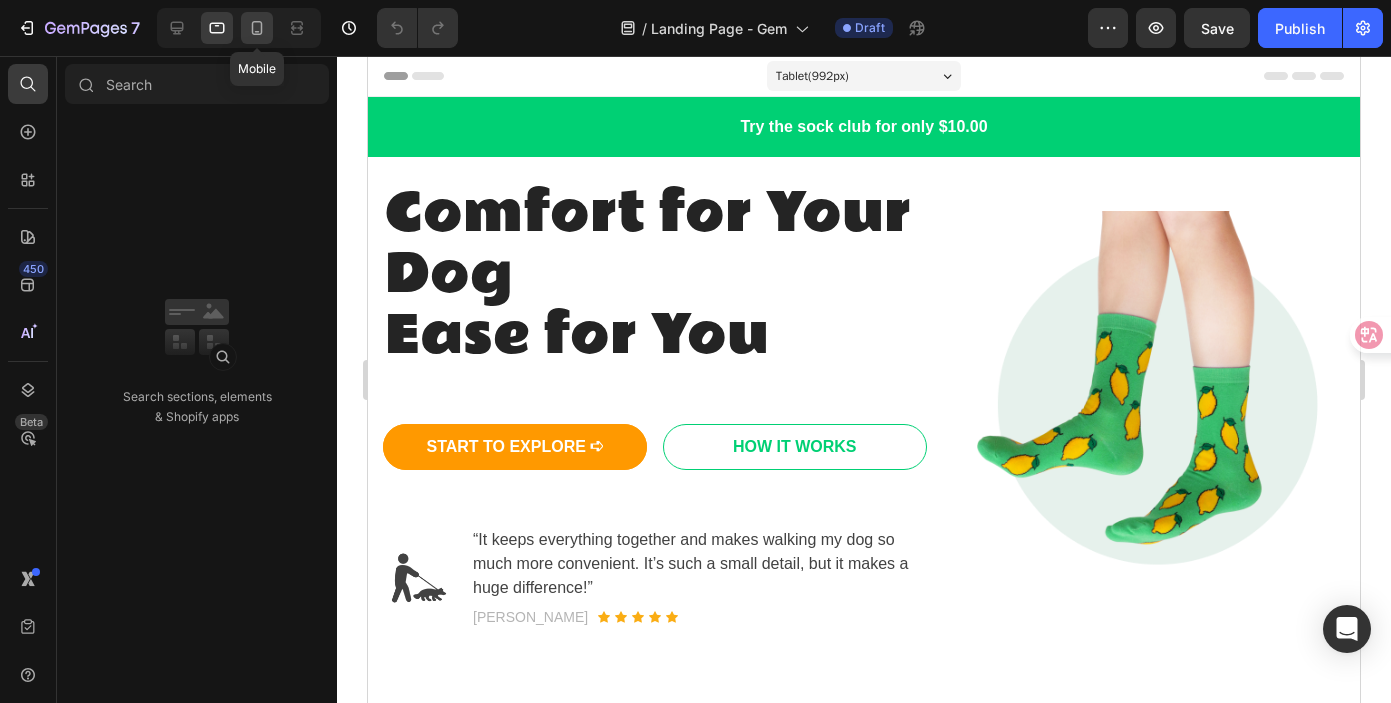 click 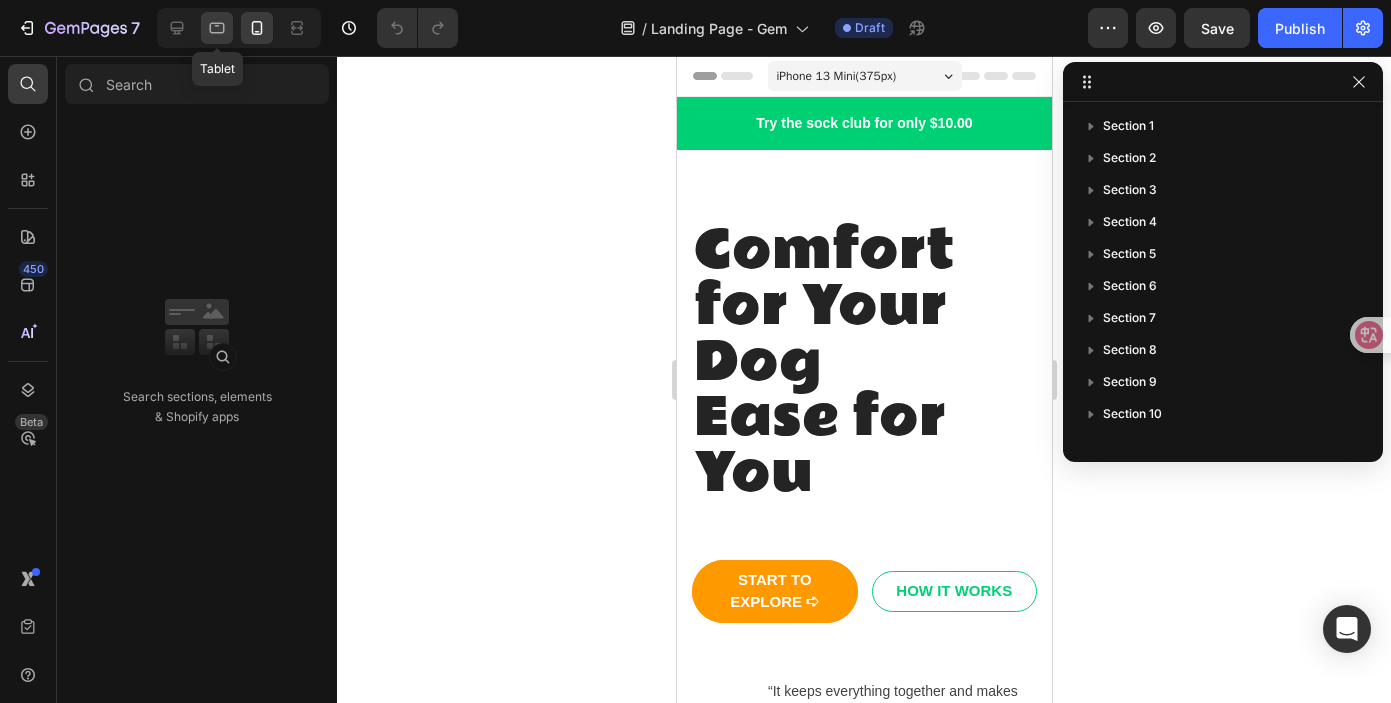 click 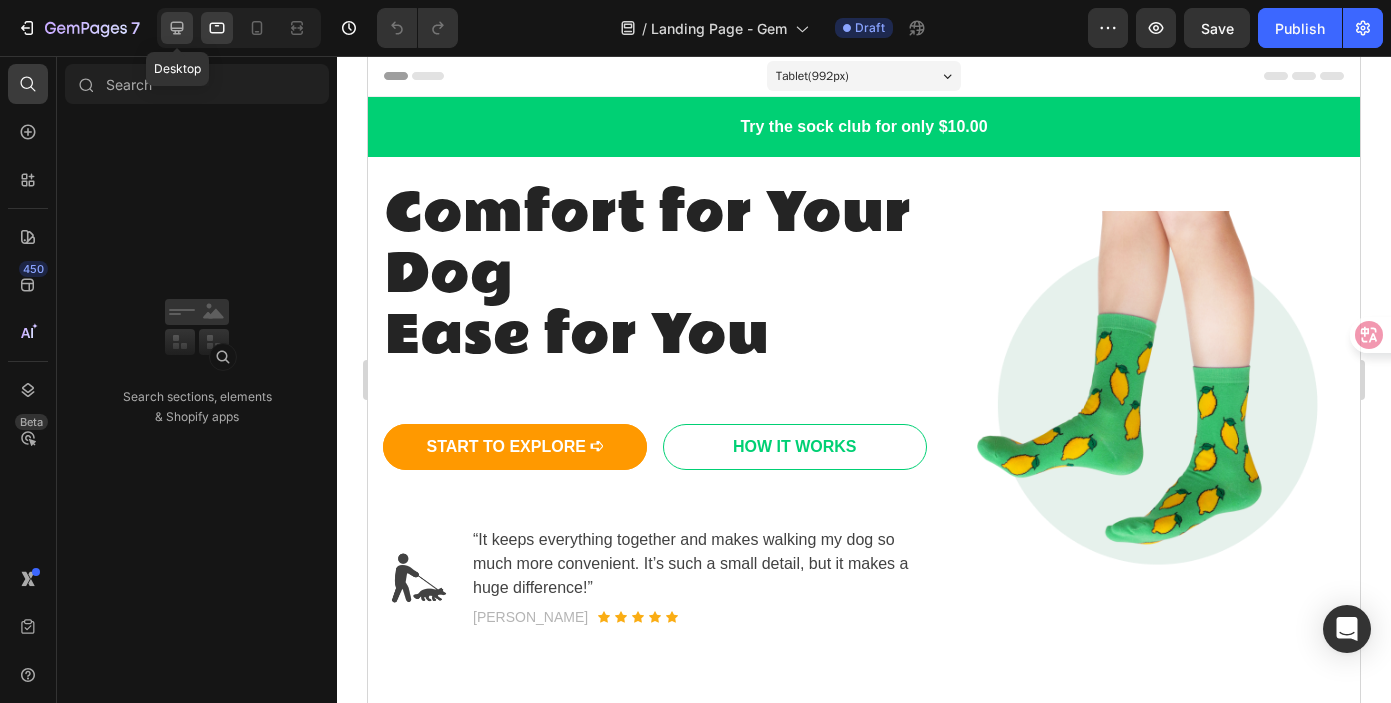 click 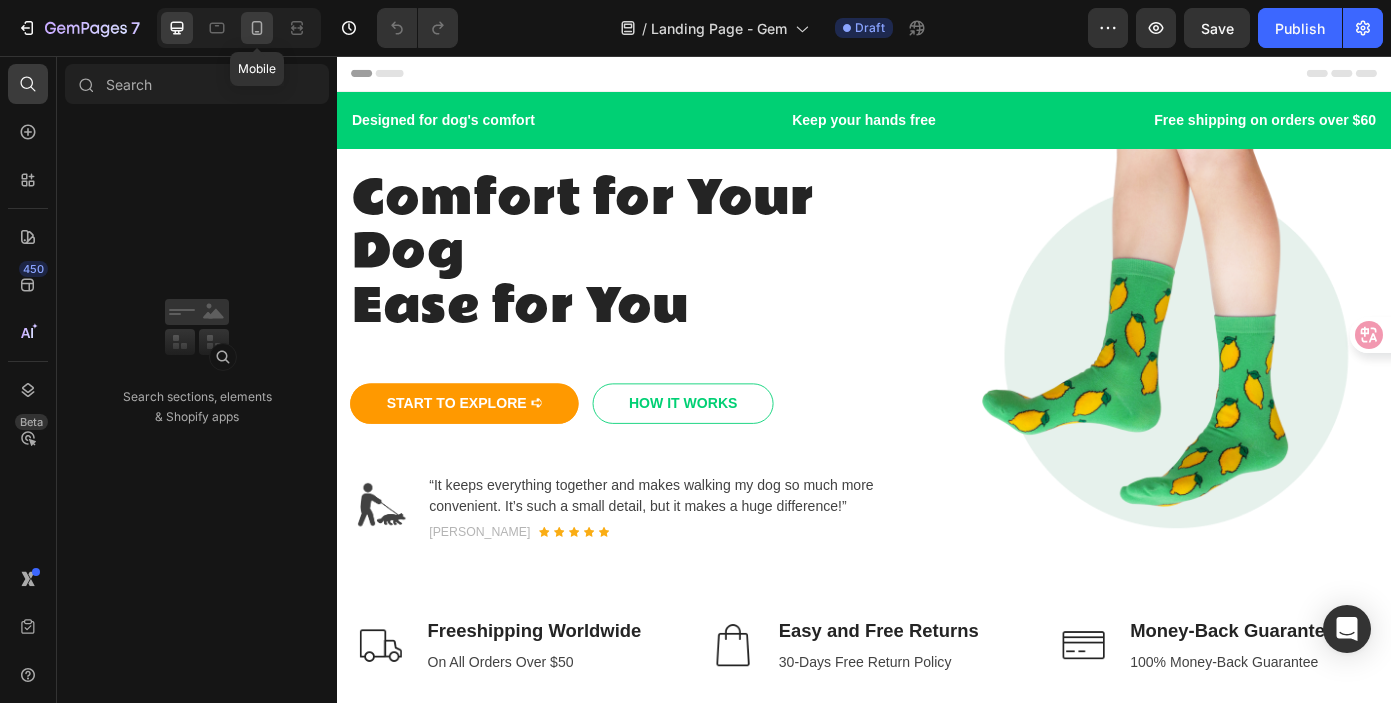 click 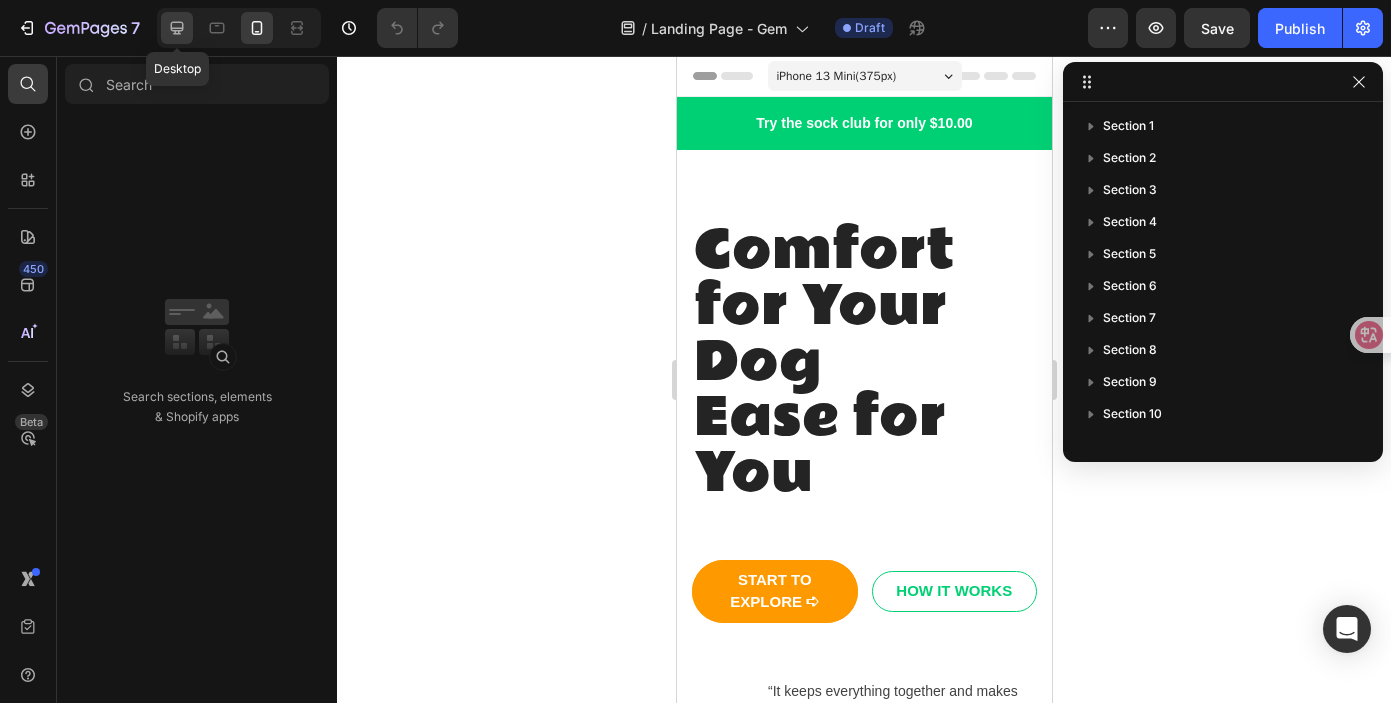 click 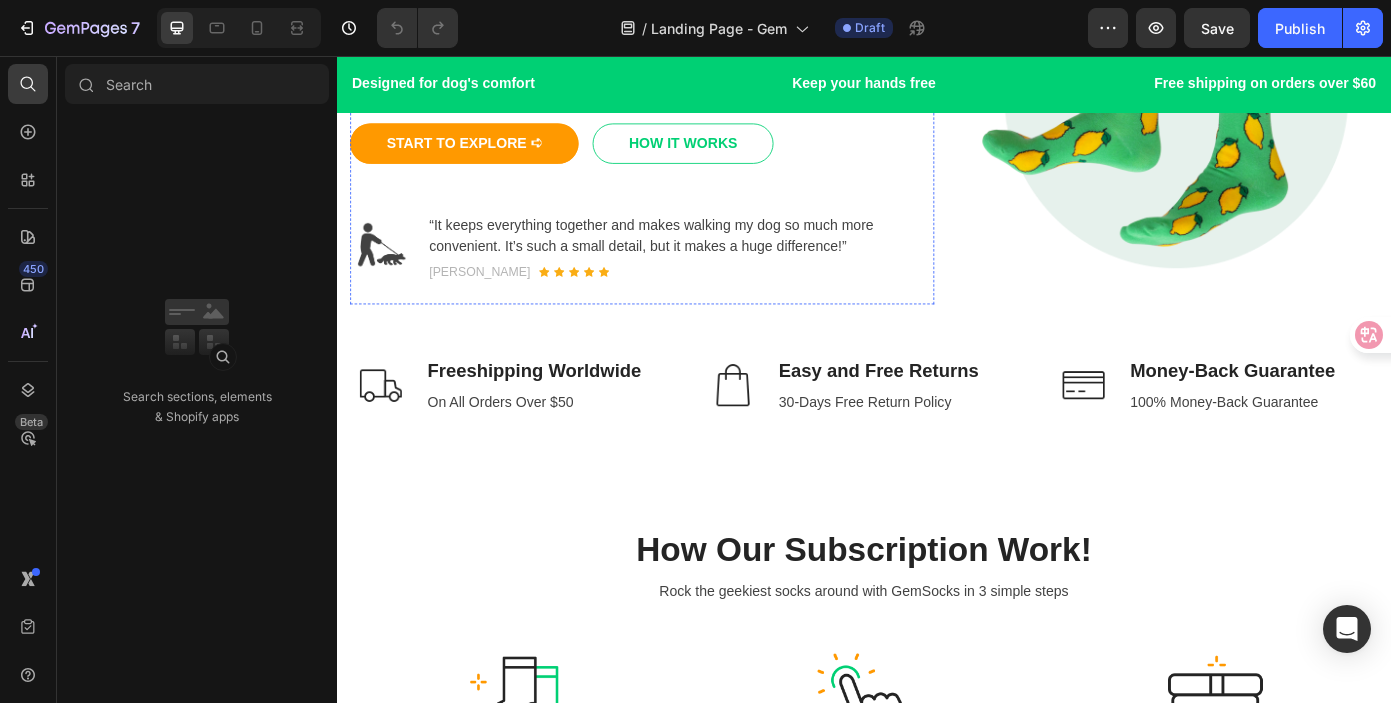 scroll, scrollTop: 1576, scrollLeft: 0, axis: vertical 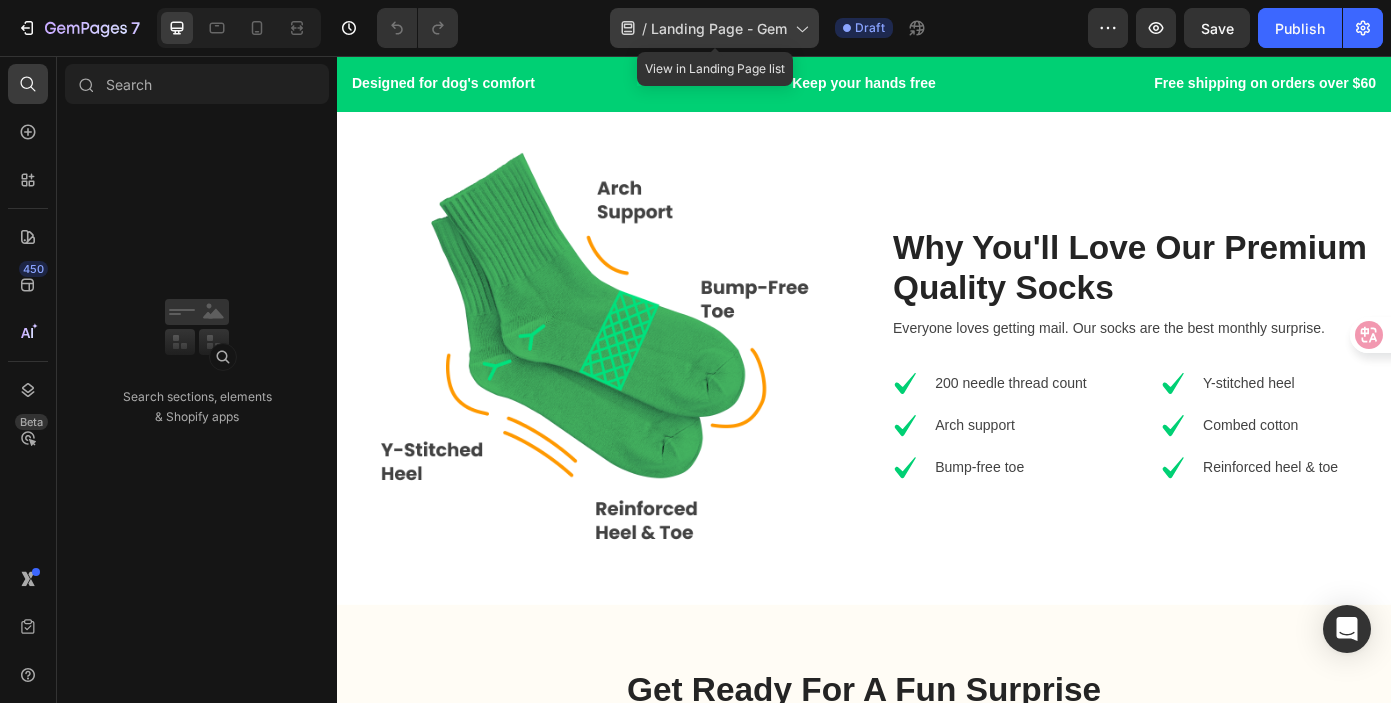 click 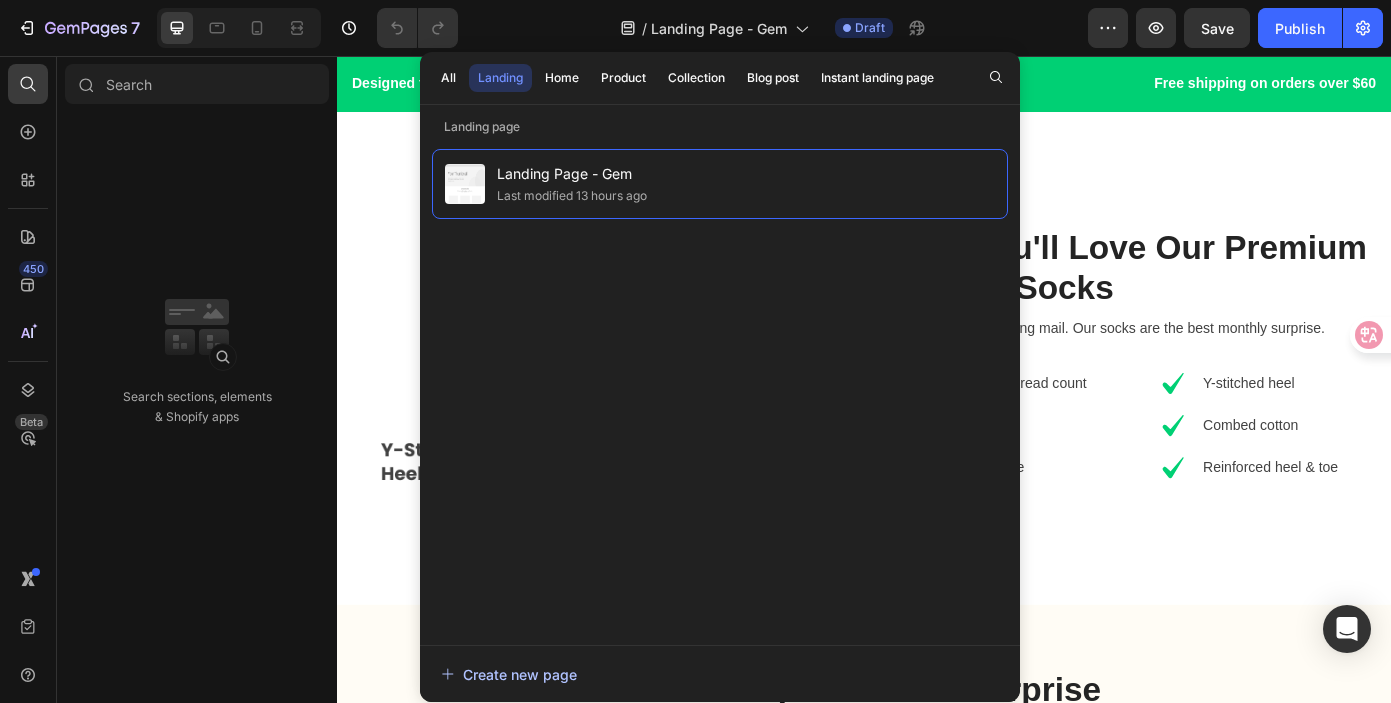 click on "Create new page" at bounding box center [509, 674] 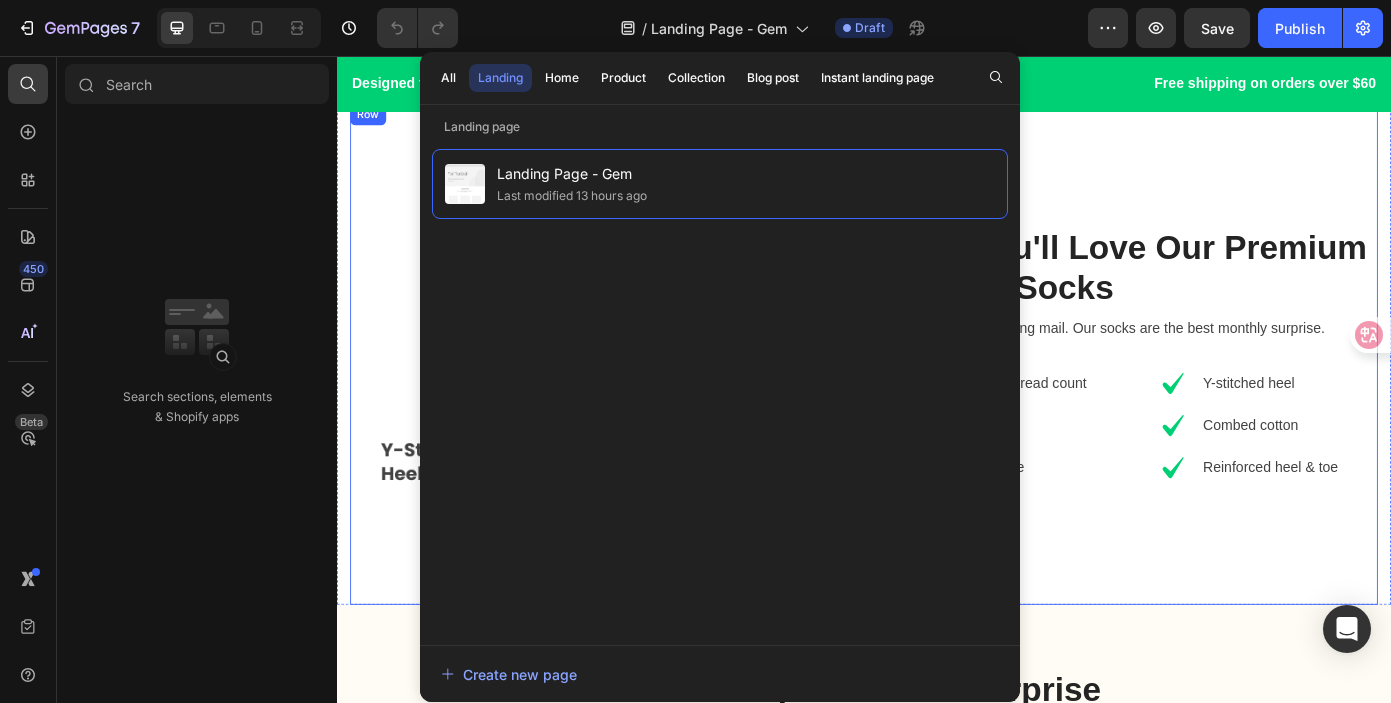 click on "Why You'll Love Our Premium Quality Socks Heading Everyone loves getting mail. Our socks are the best monthly surprise. Text block     Icon 200 needle thread count Text block     Icon Arch support Text block     Icon Bump-free toe Text block Icon List     Icon Y-stitched heel Text block     Icon Combed cotton Text block     Icon Reinforced heel & toe Text block Icon List Row Row" at bounding box center [1237, 396] 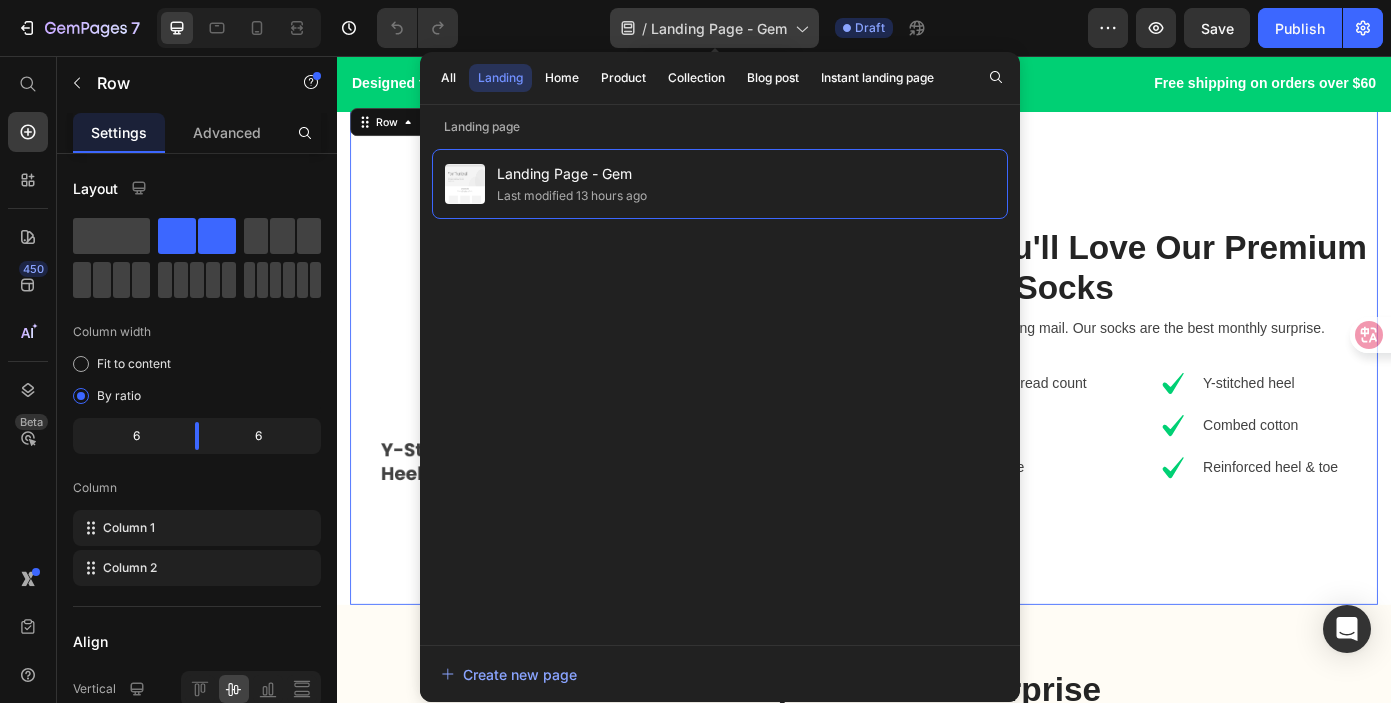 click 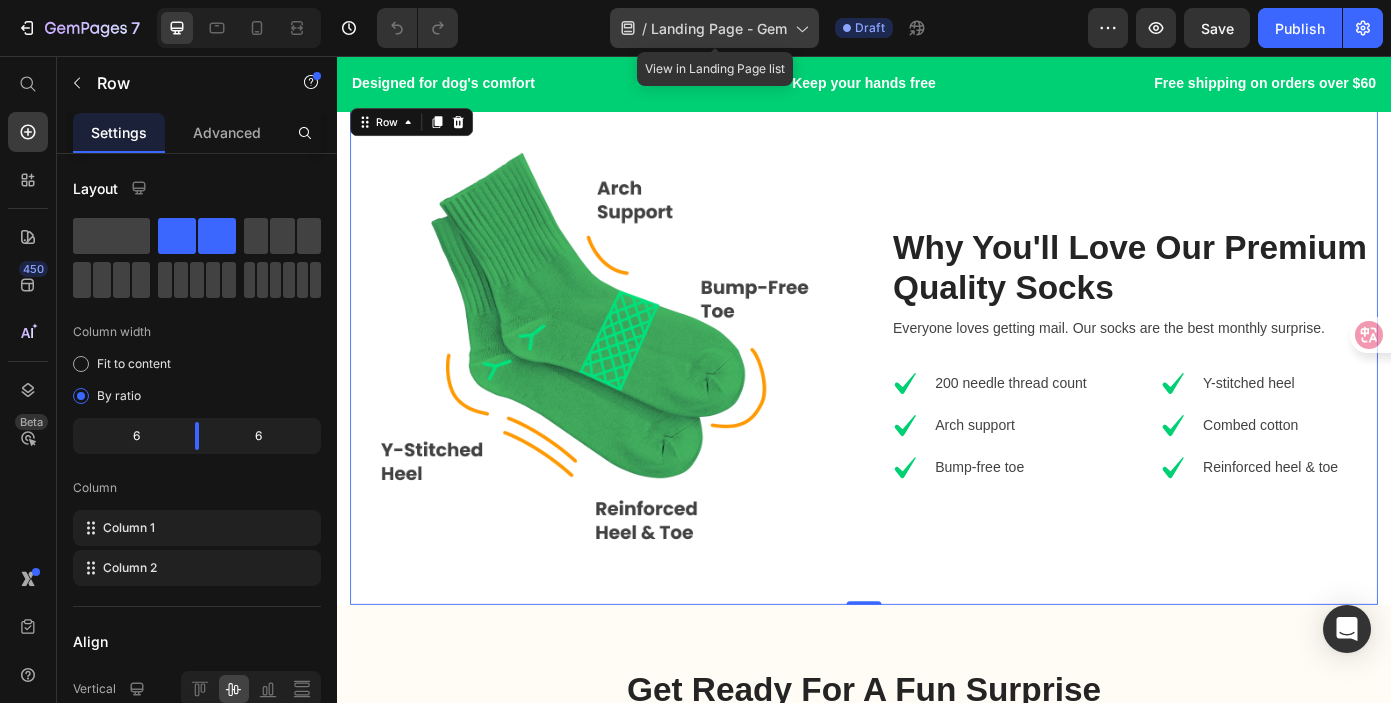 click 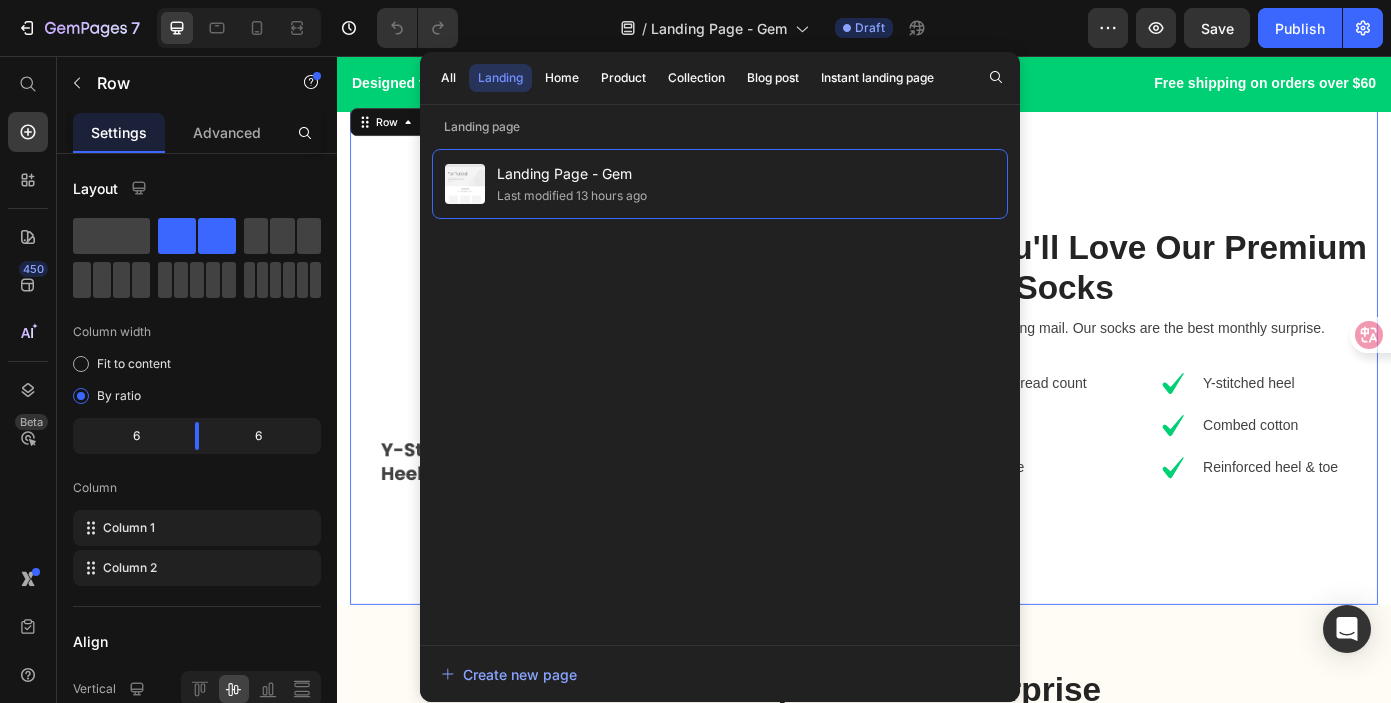 click on "/  Landing Page - Gem Draft" 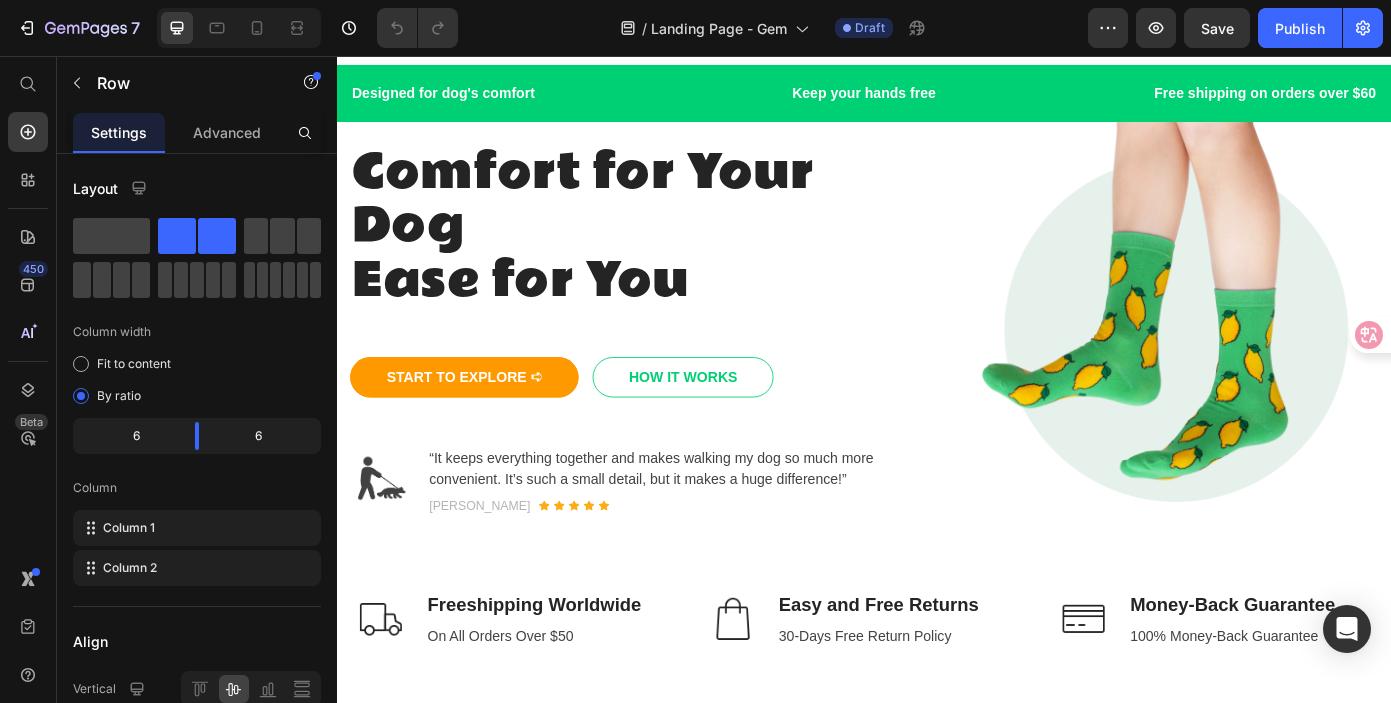 scroll, scrollTop: 40, scrollLeft: 0, axis: vertical 